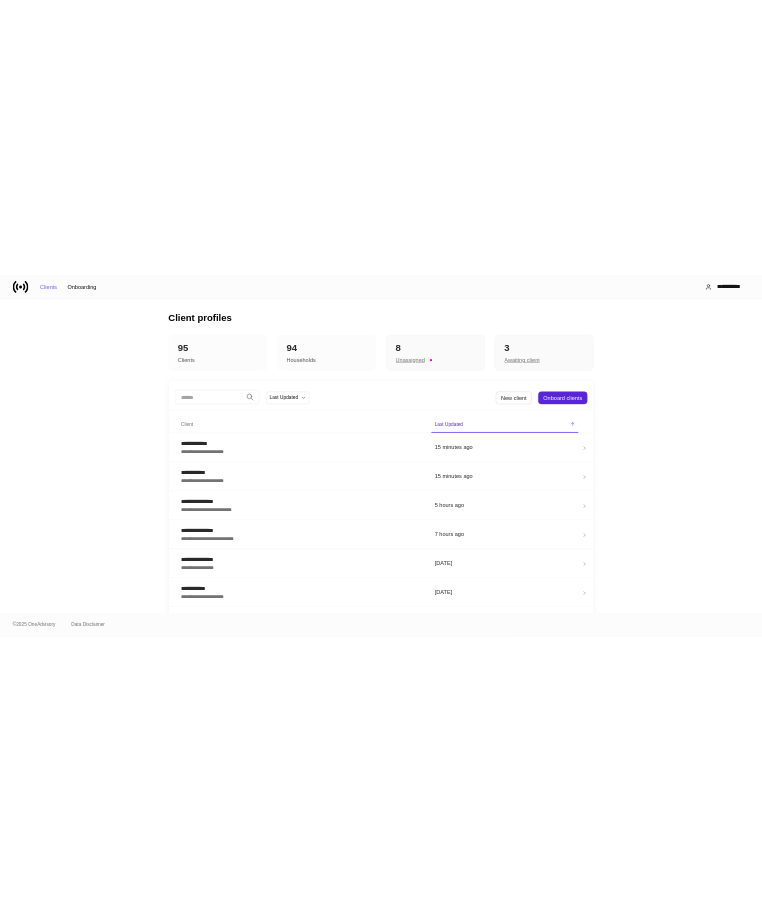 scroll, scrollTop: 0, scrollLeft: 0, axis: both 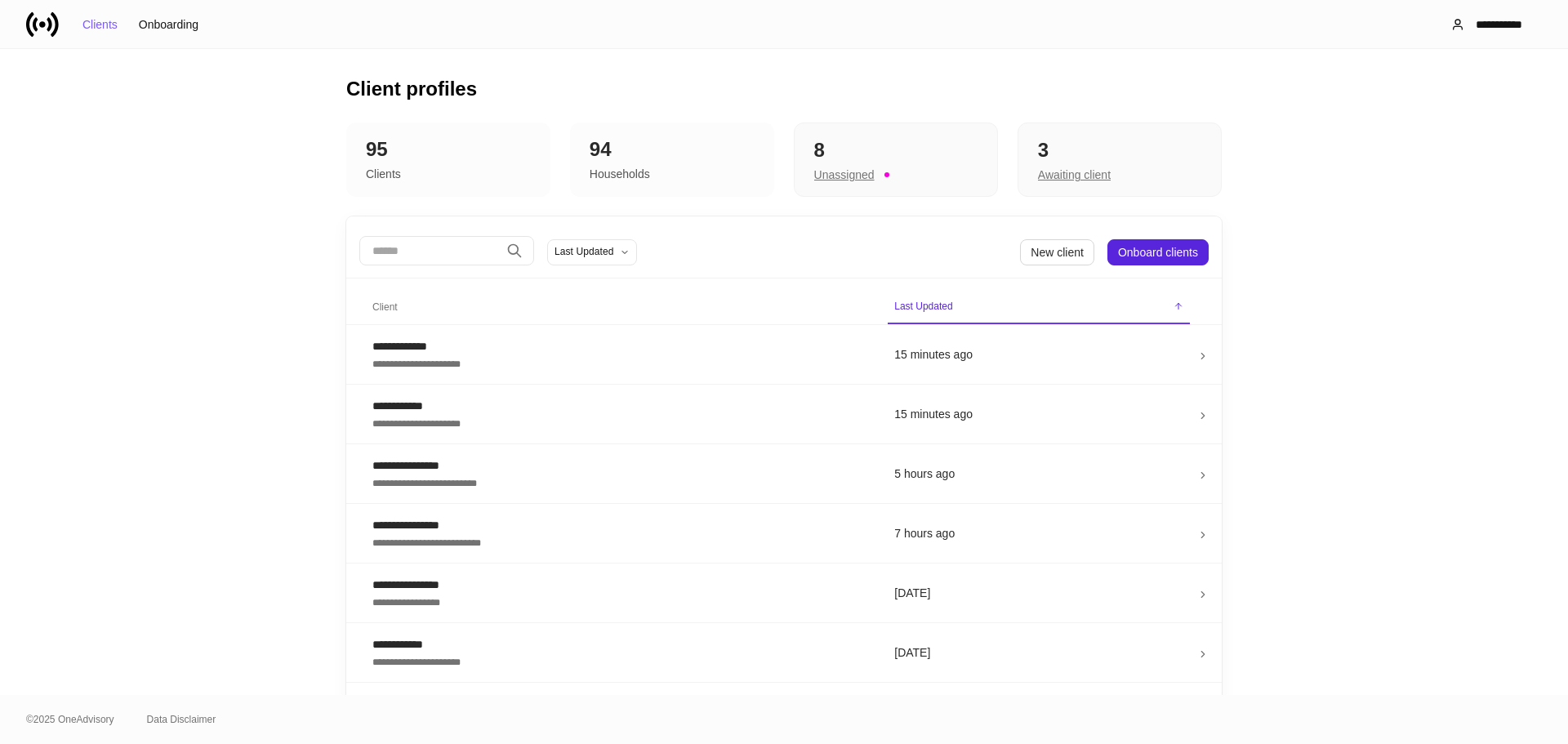 drag, startPoint x: 381, startPoint y: 200, endPoint x: 379, endPoint y: 212, distance: 12.165525 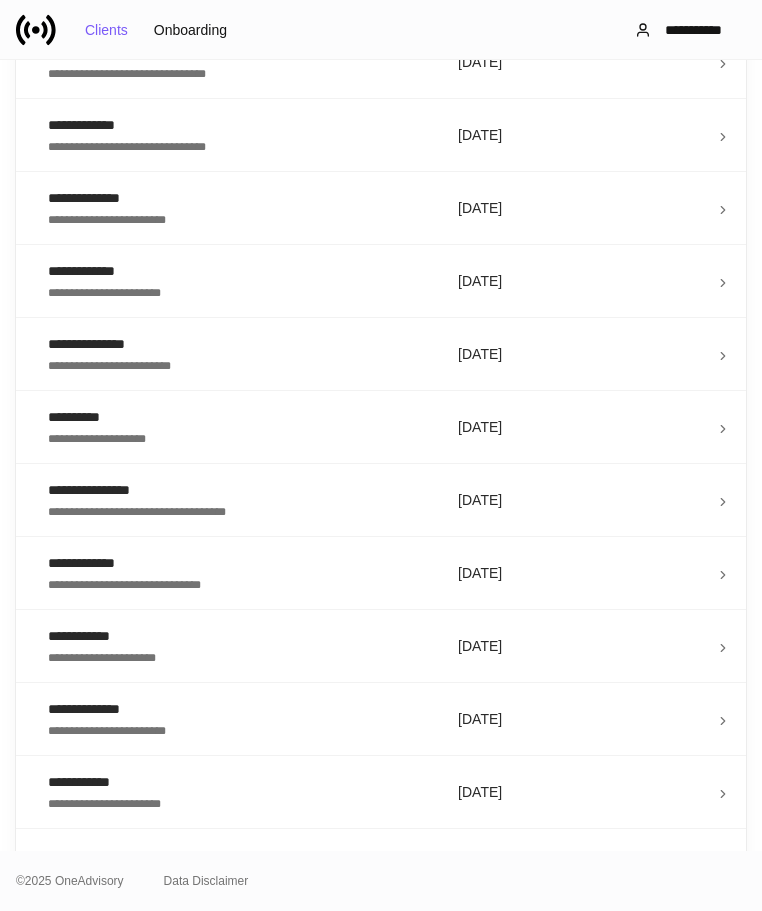 scroll, scrollTop: 3248, scrollLeft: 0, axis: vertical 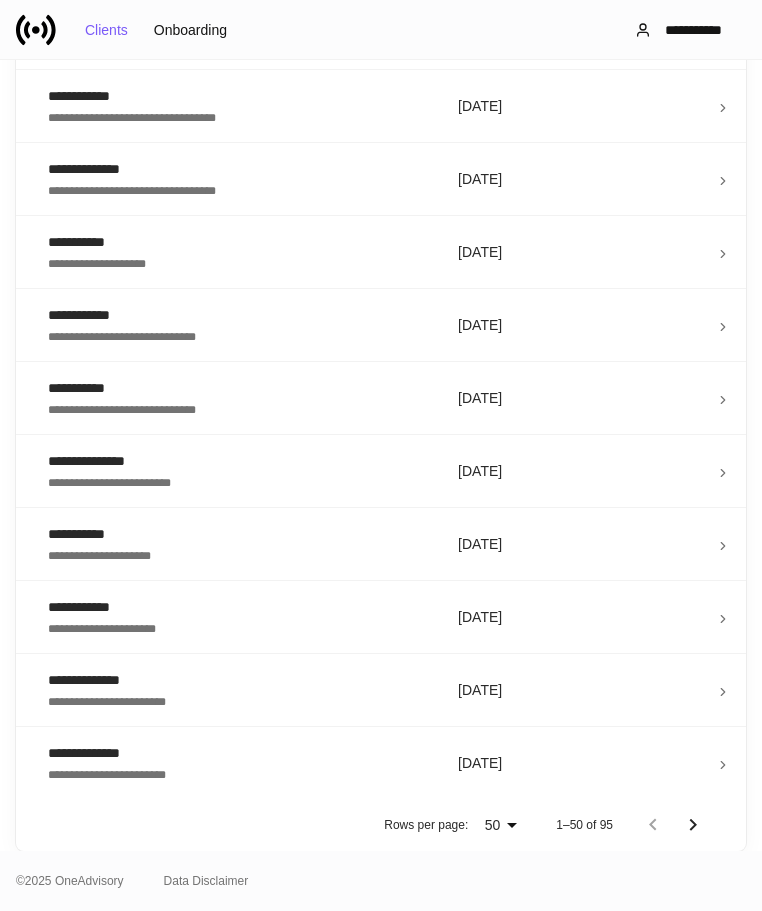 click 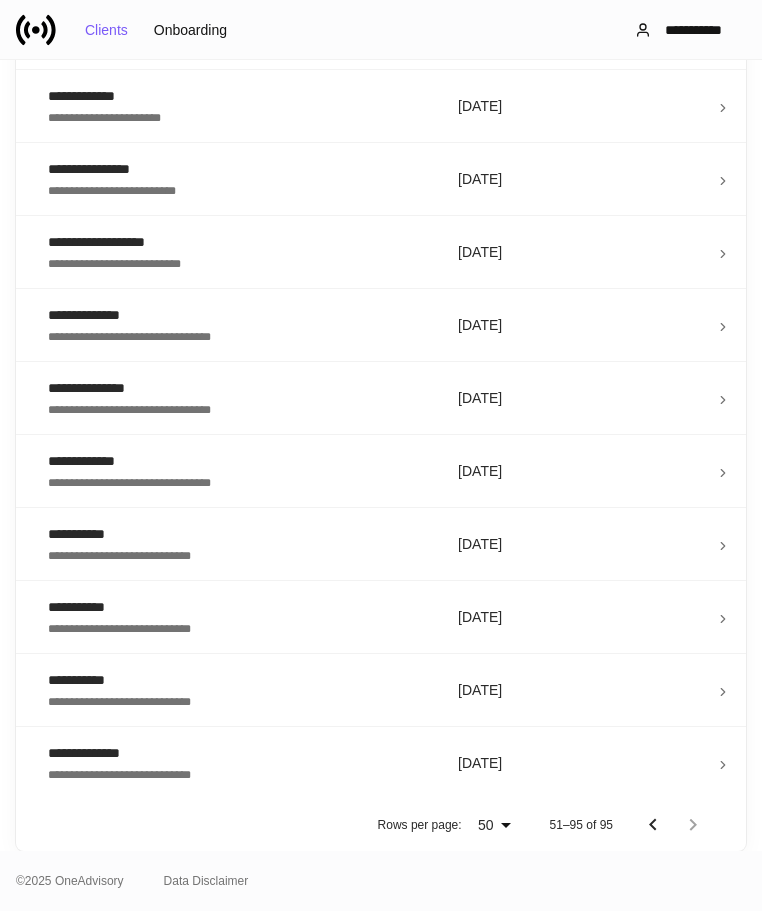 scroll, scrollTop: 2883, scrollLeft: 0, axis: vertical 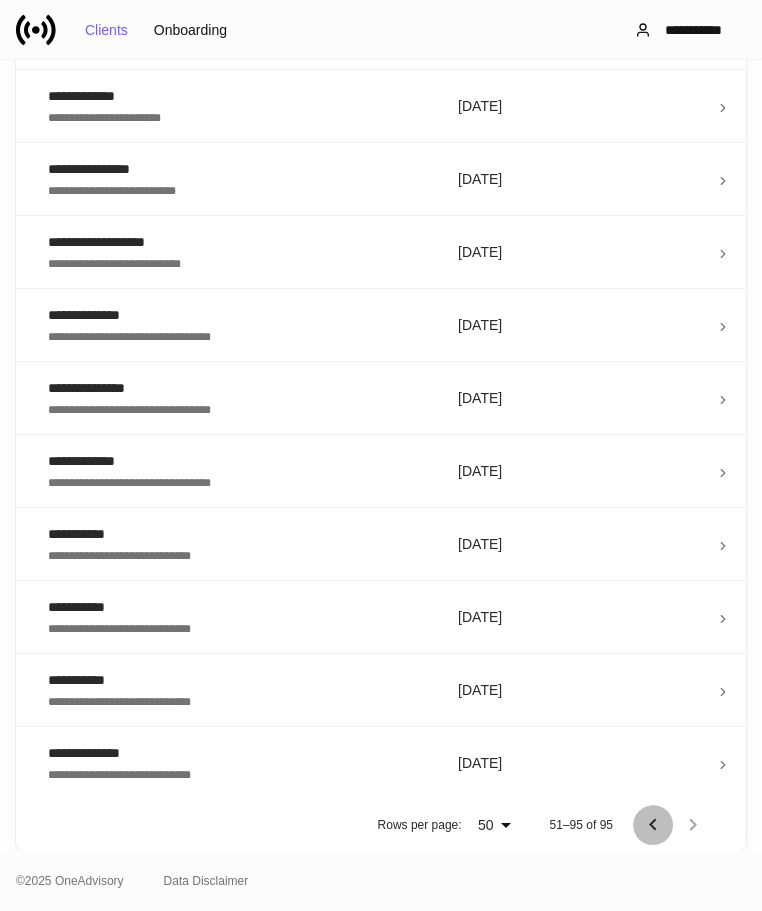 click 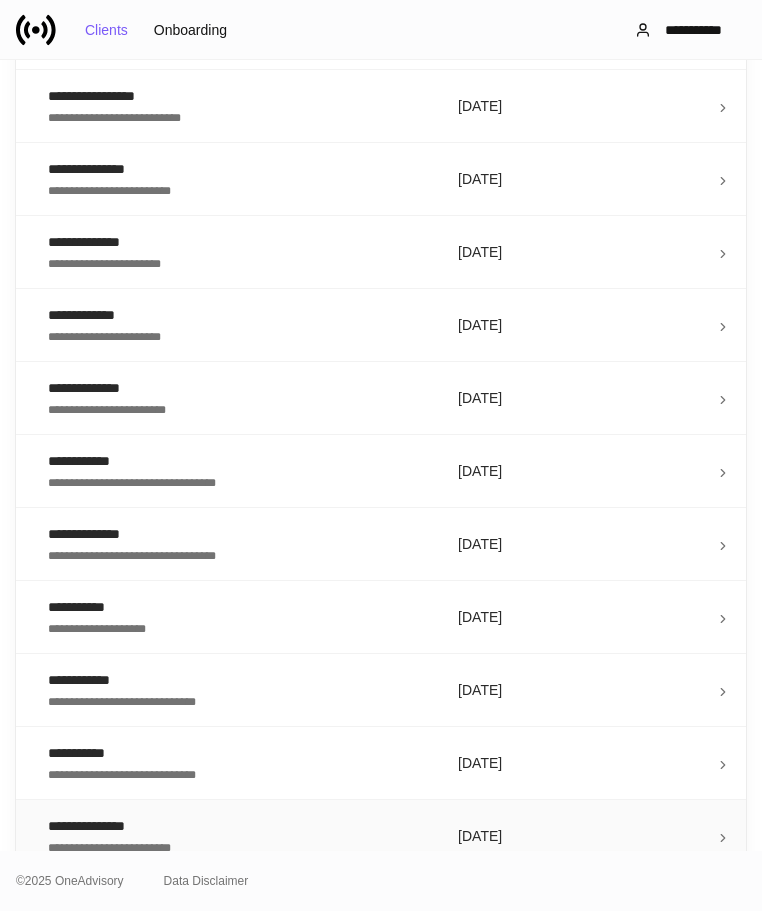 click on "[DATE]" at bounding box center [578, 836] 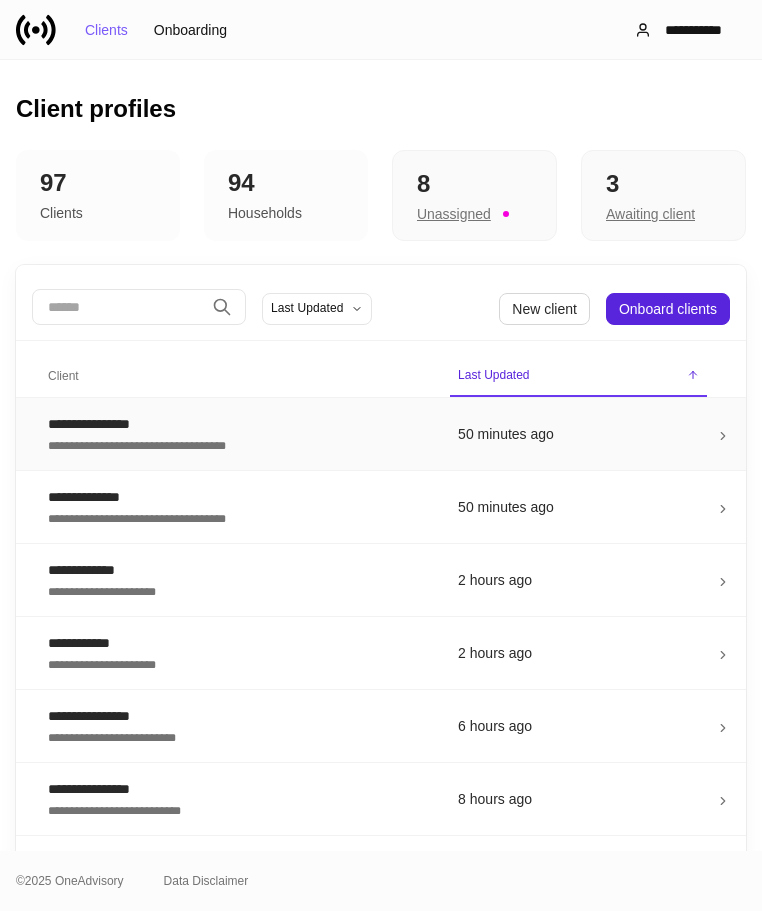 drag, startPoint x: 386, startPoint y: 458, endPoint x: 408, endPoint y: 457, distance: 22.022715 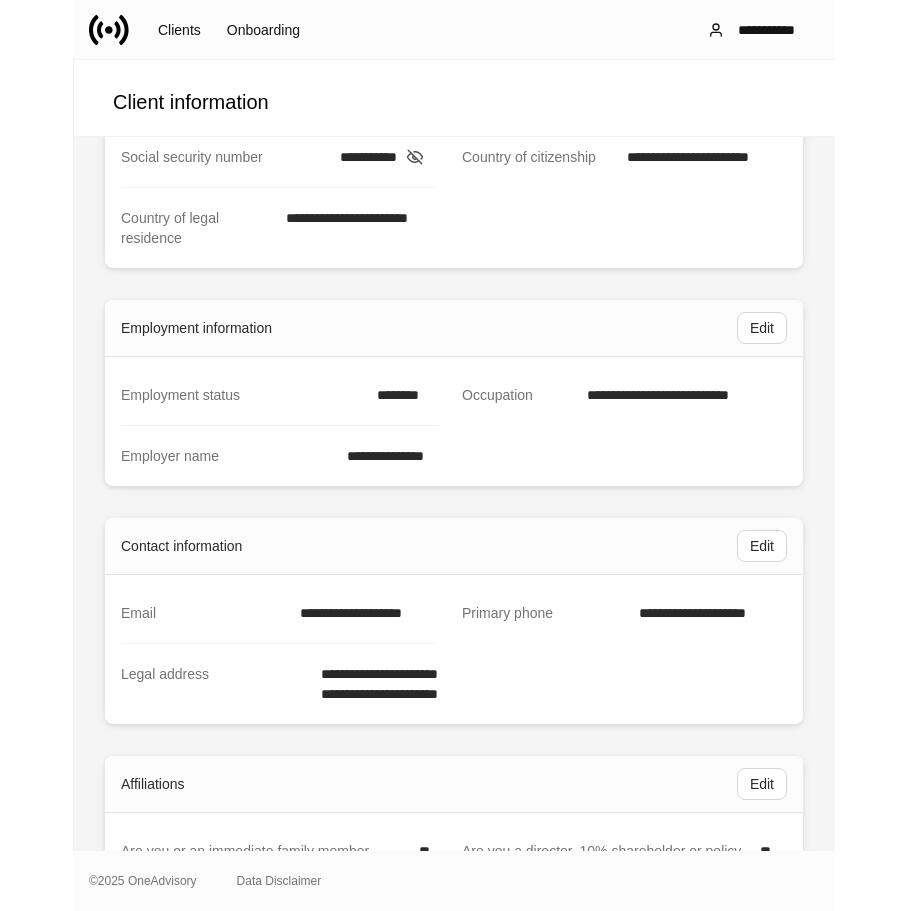 scroll, scrollTop: 0, scrollLeft: 0, axis: both 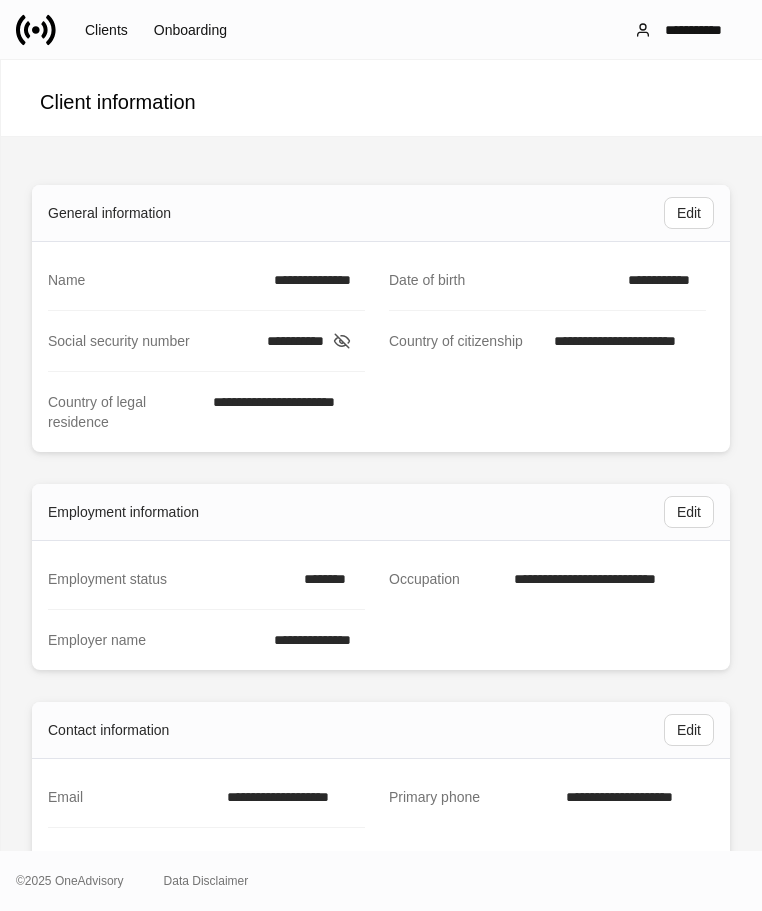 click 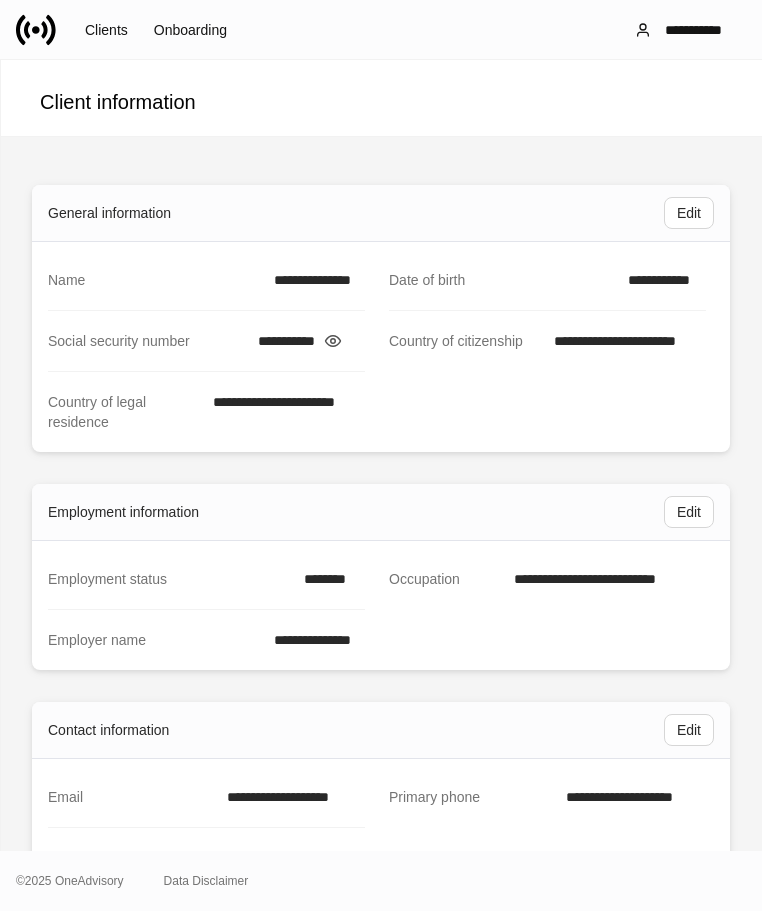 click 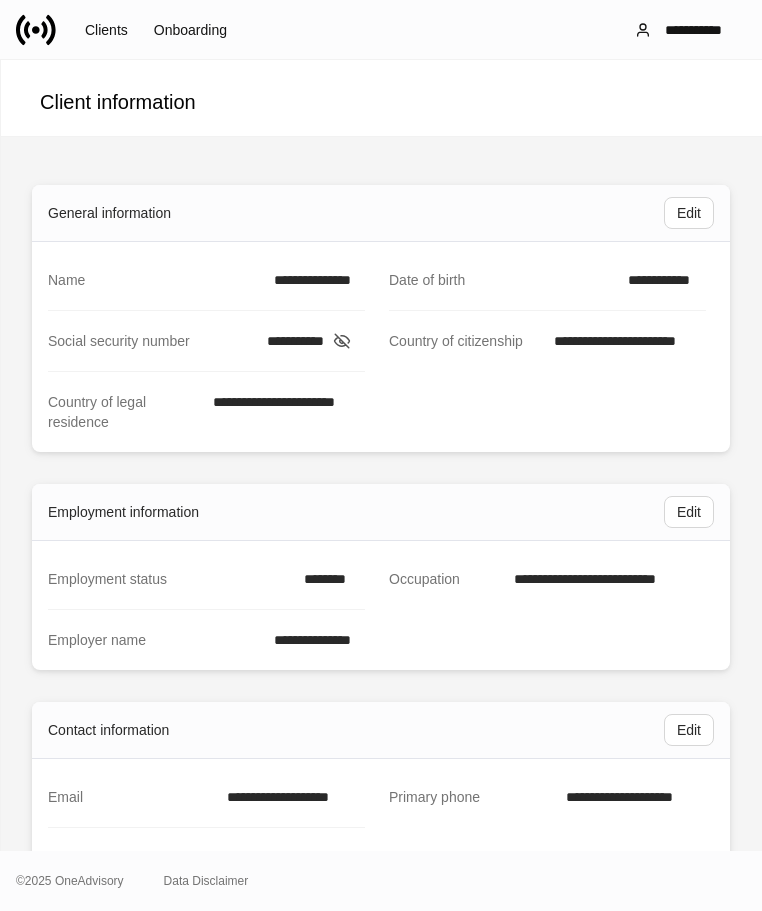 drag, startPoint x: 538, startPoint y: 352, endPoint x: 565, endPoint y: 344, distance: 28.160255 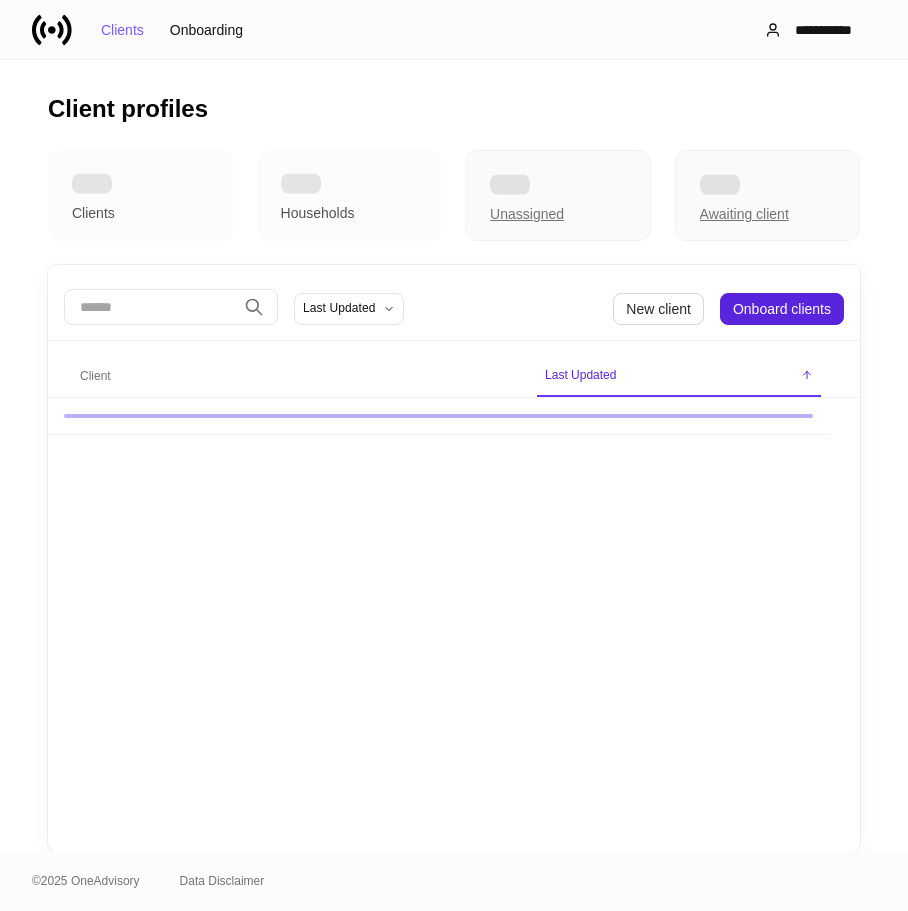 scroll, scrollTop: 0, scrollLeft: 0, axis: both 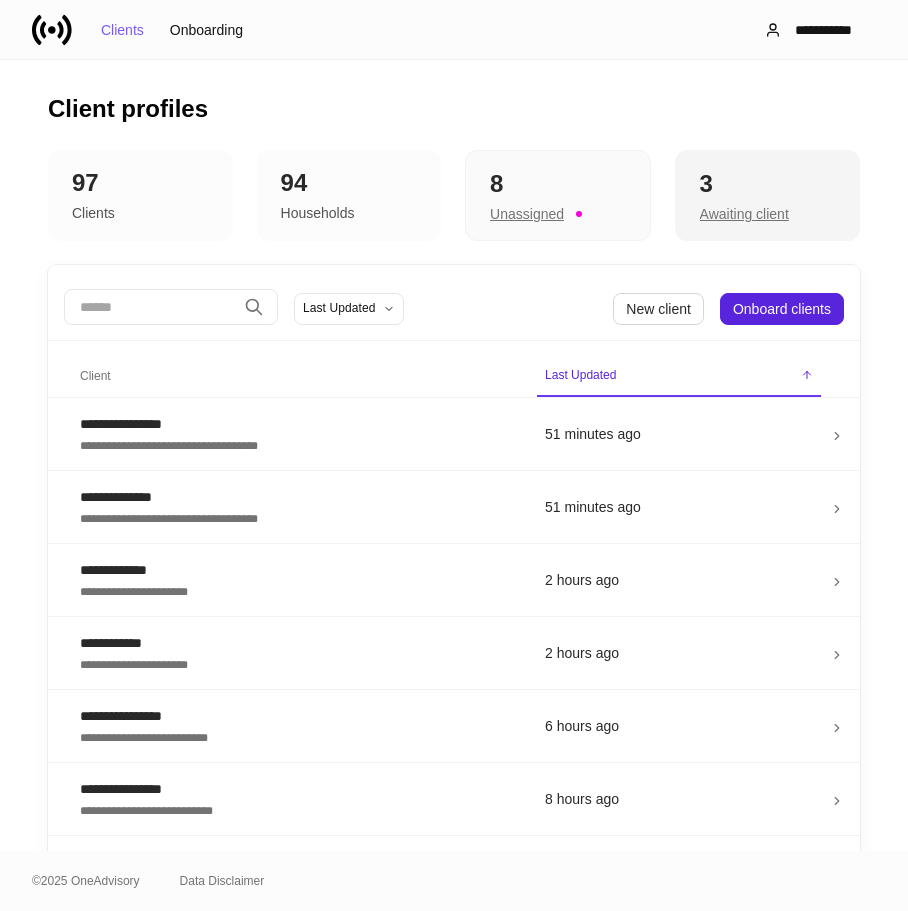 click on "Awaiting client" at bounding box center [744, 214] 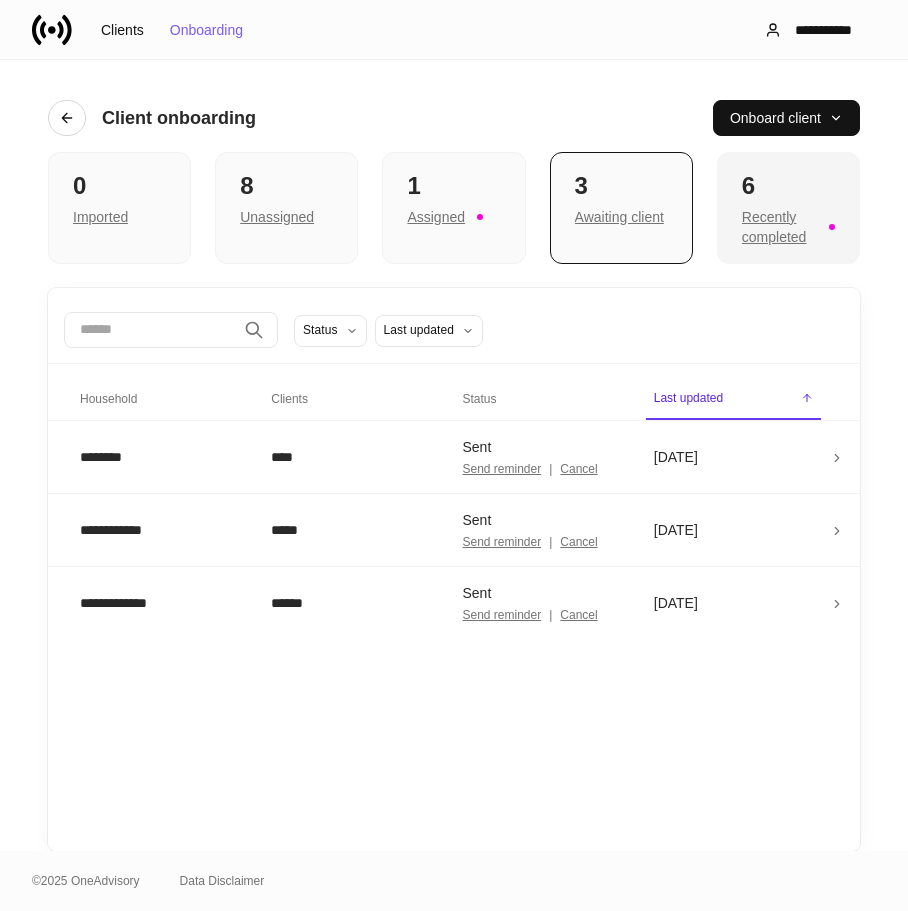 click on "Recently completed" at bounding box center [779, 227] 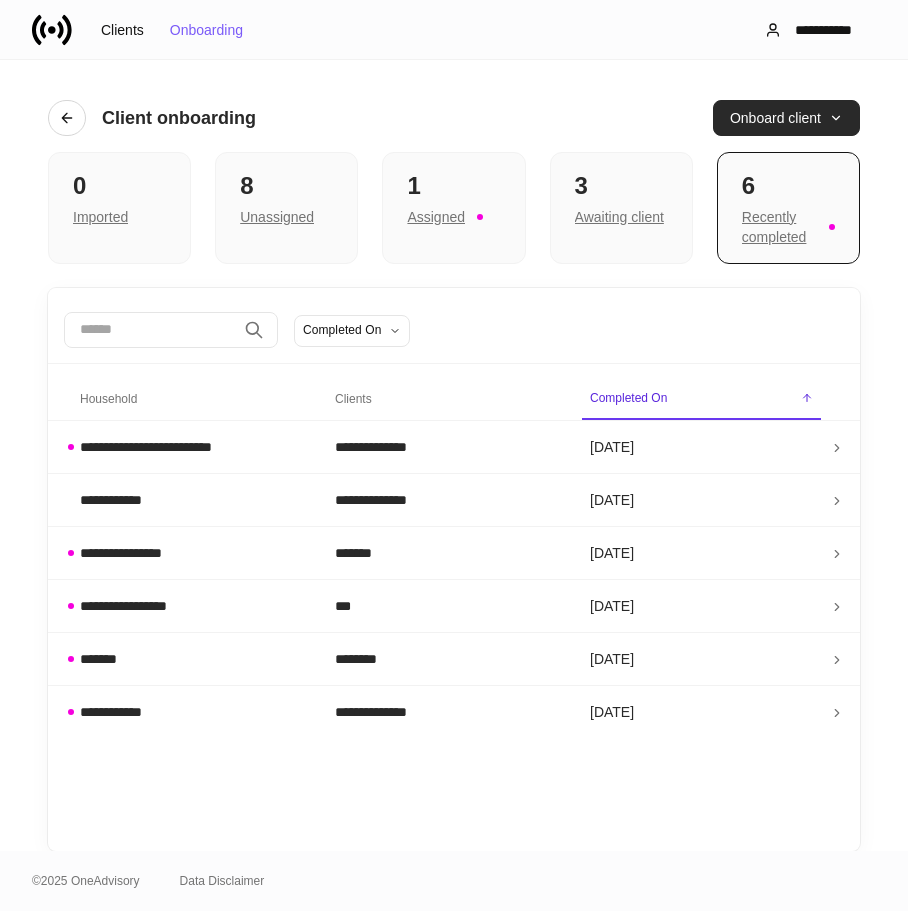 click on "Onboard client" at bounding box center [786, 118] 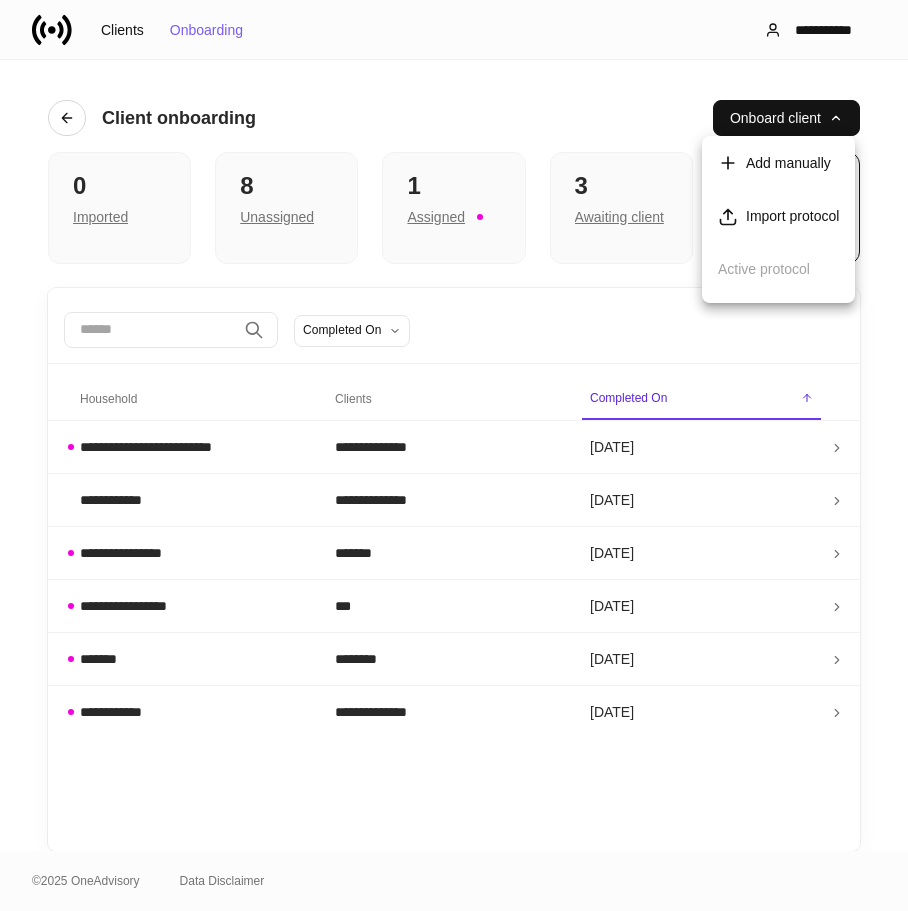 click at bounding box center [454, 455] 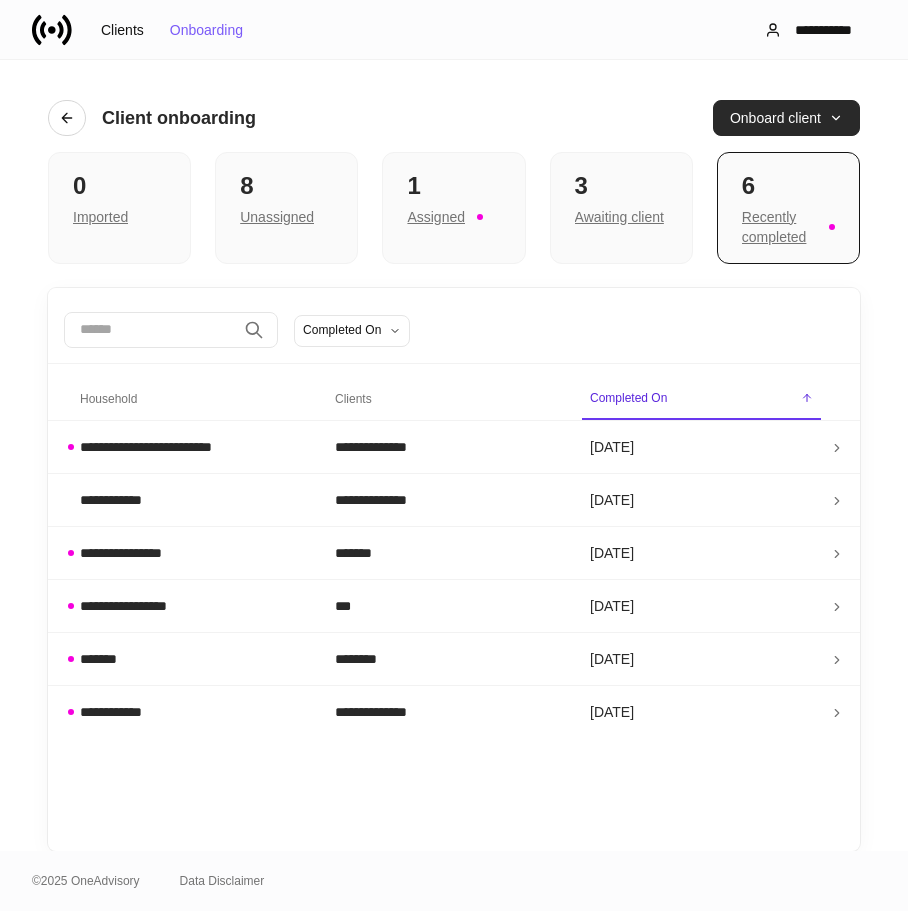 click on "Onboard client" at bounding box center [786, 118] 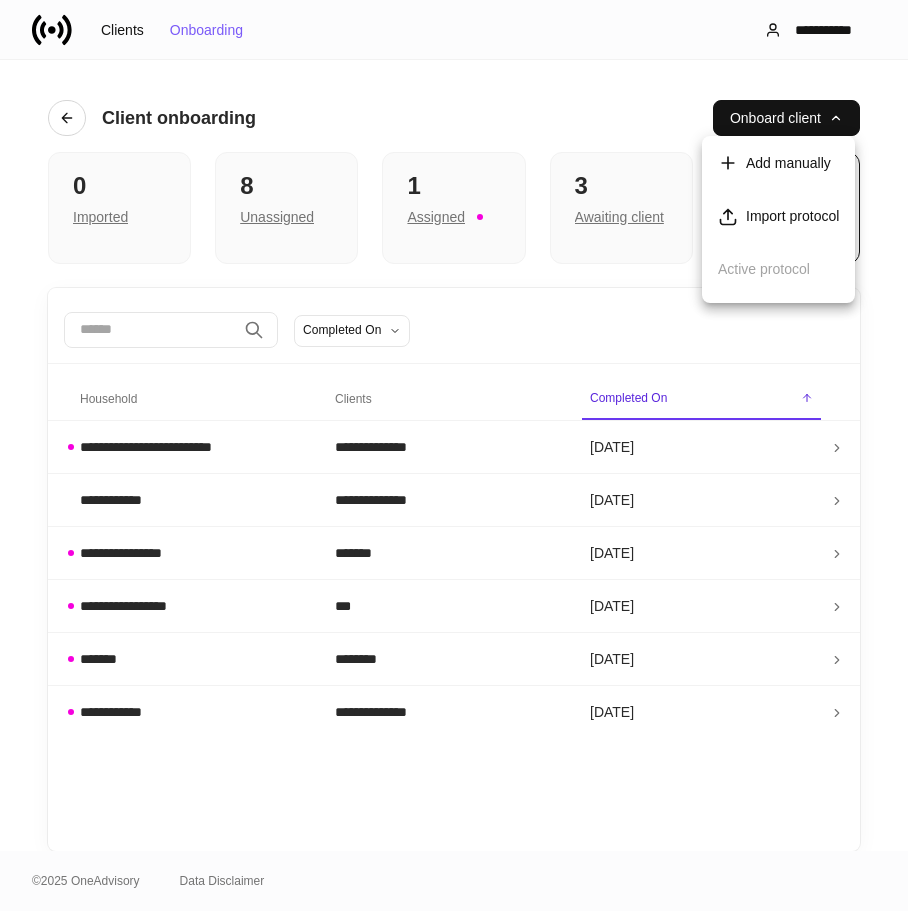 click at bounding box center (454, 455) 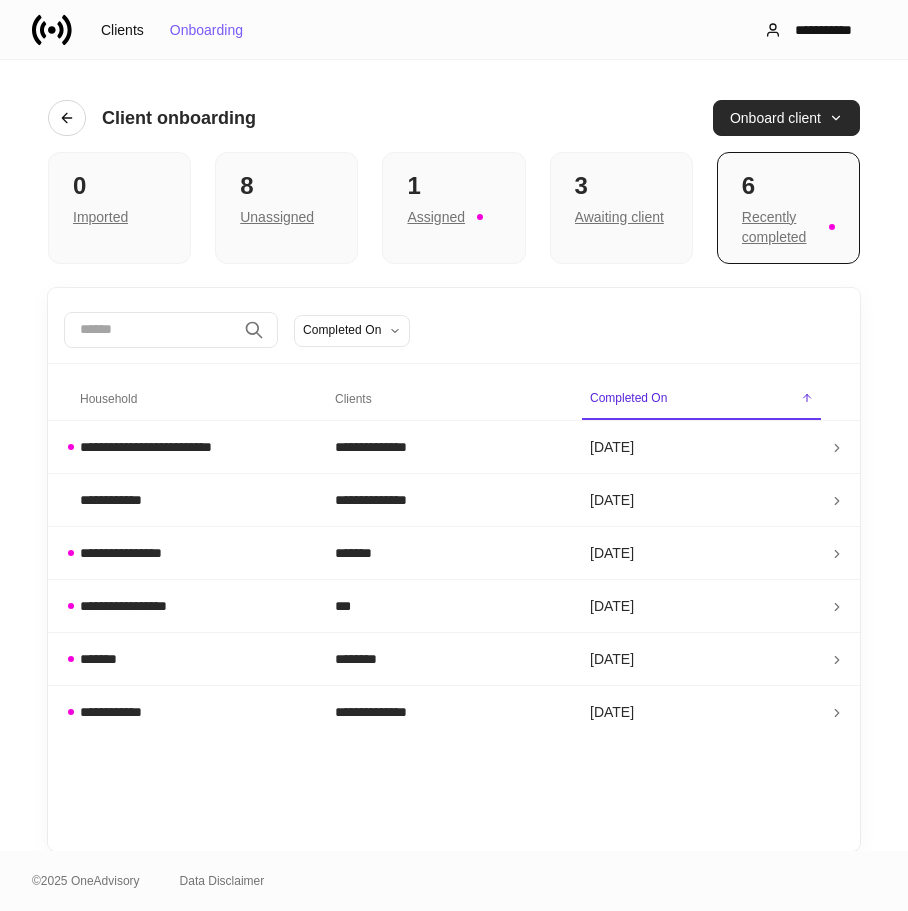 click on "Onboard client" at bounding box center [786, 118] 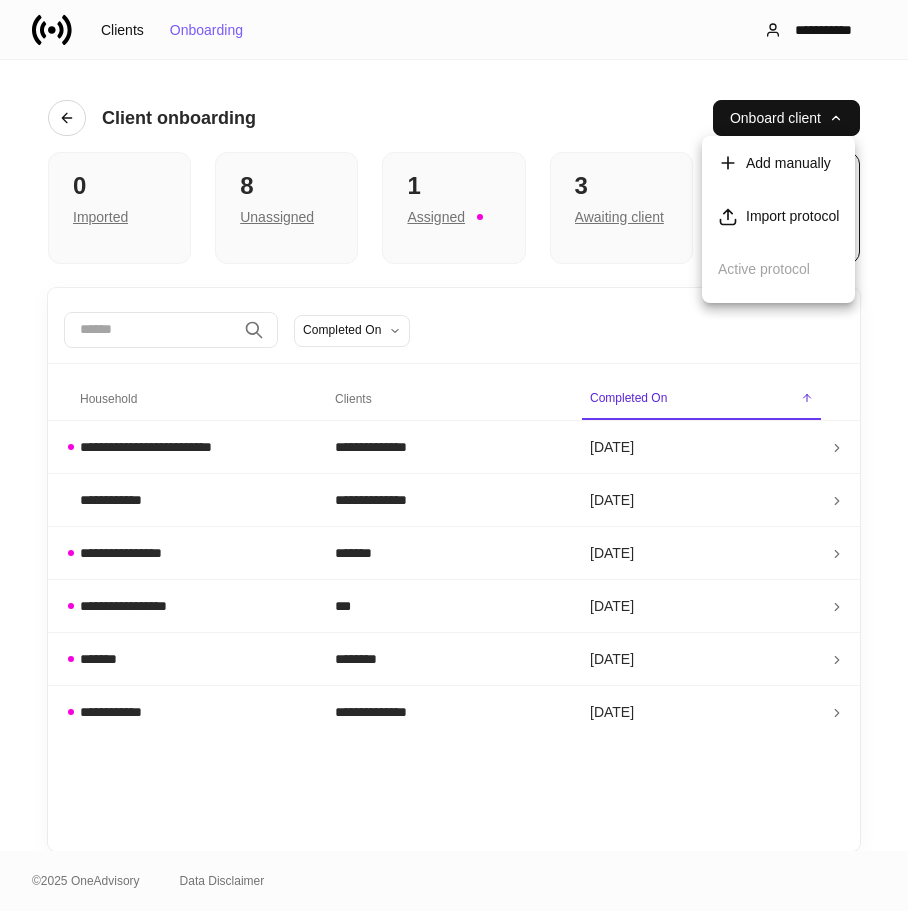 click at bounding box center [454, 455] 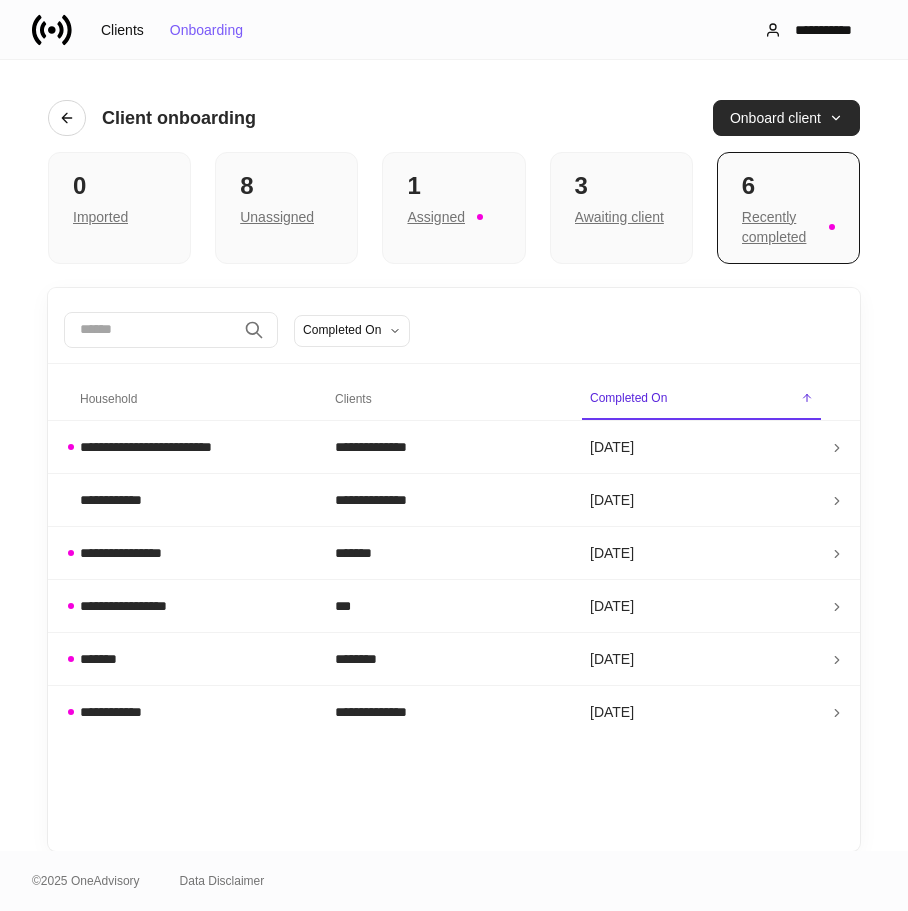 click 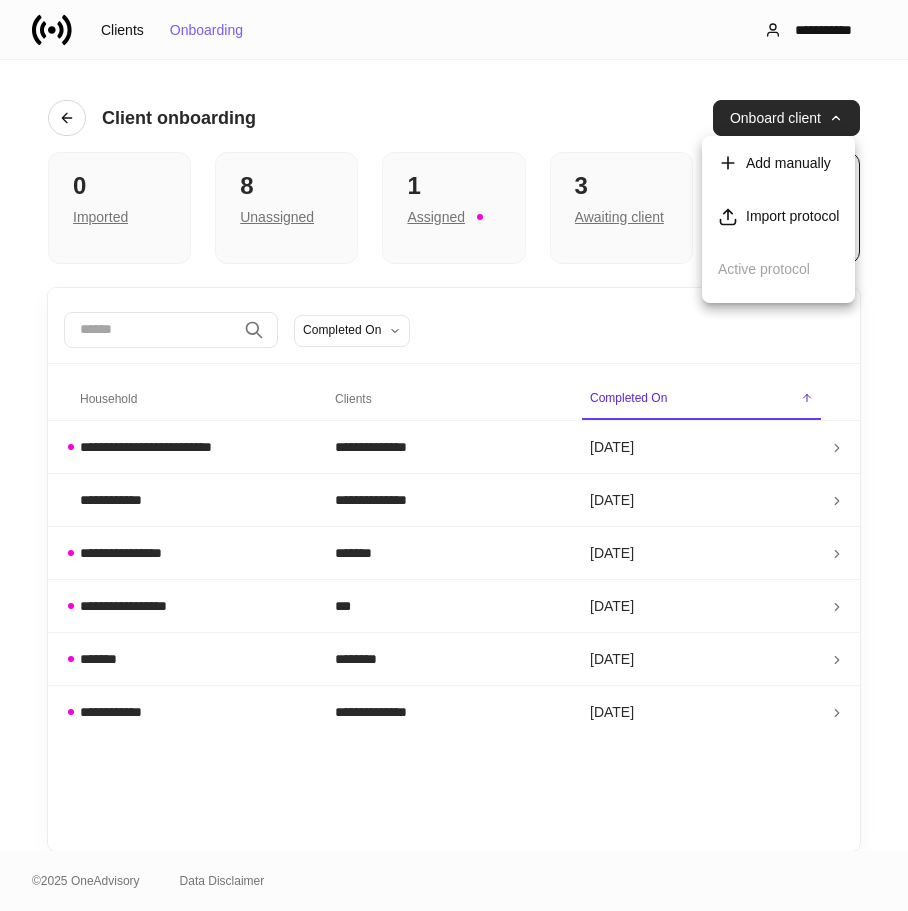 click at bounding box center [454, 455] 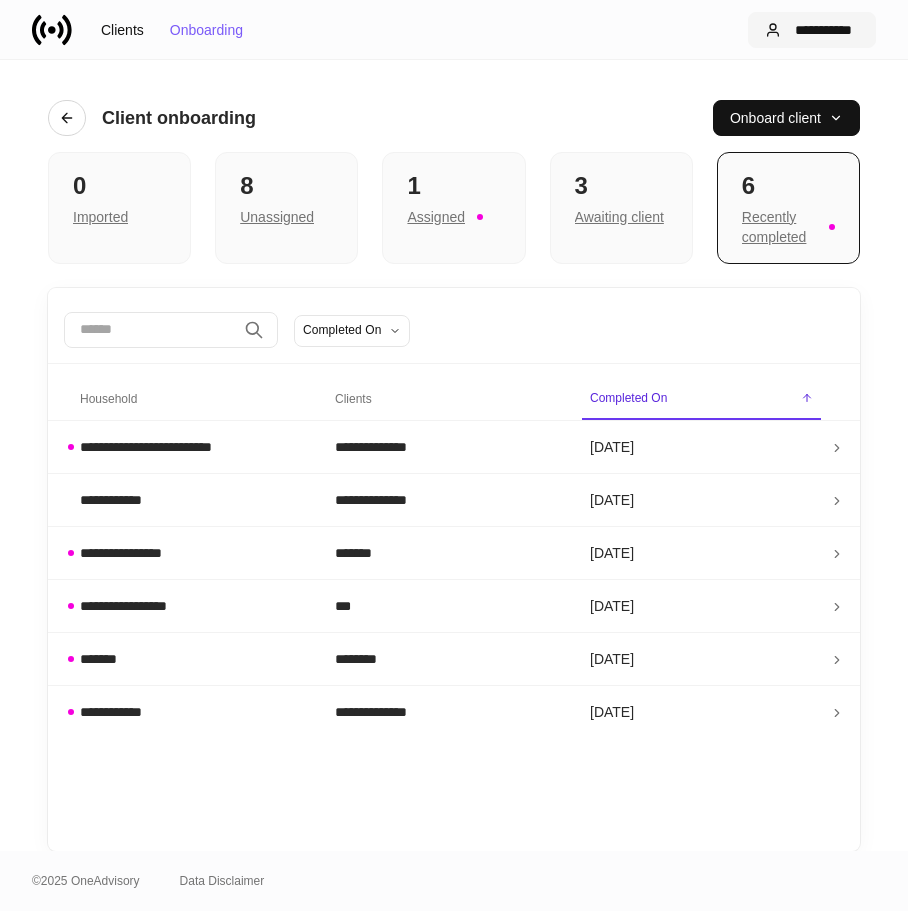 click on "**********" at bounding box center (824, 30) 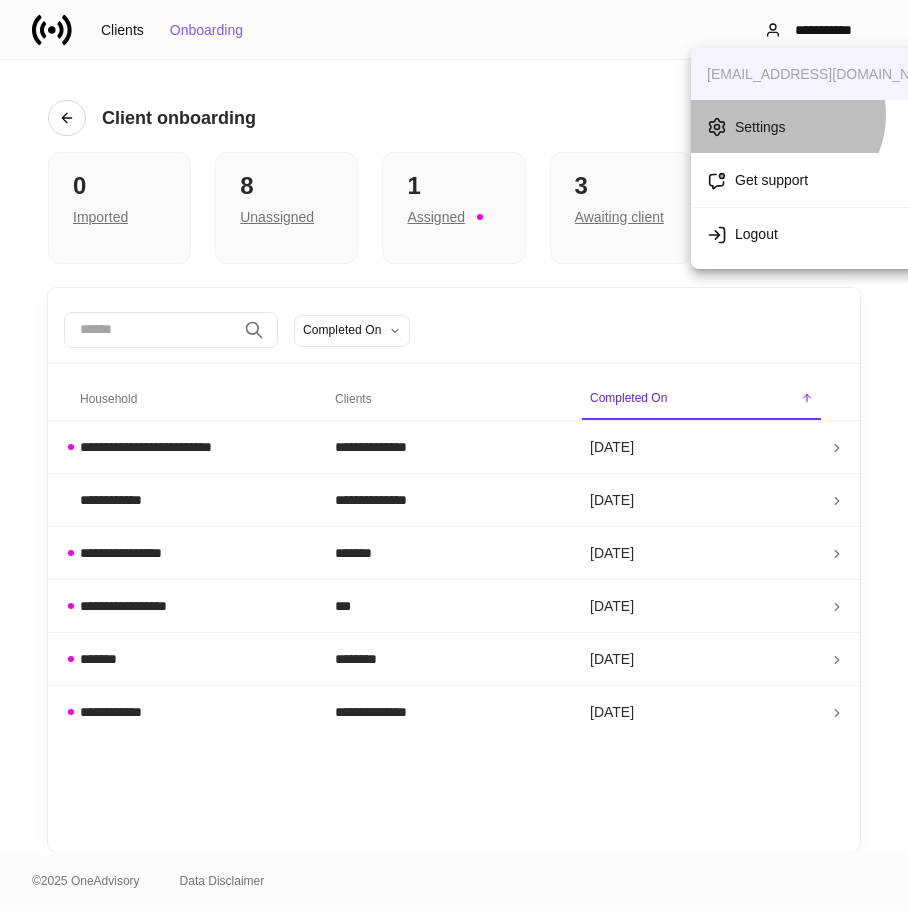 click on "Settings" at bounding box center [825, 126] 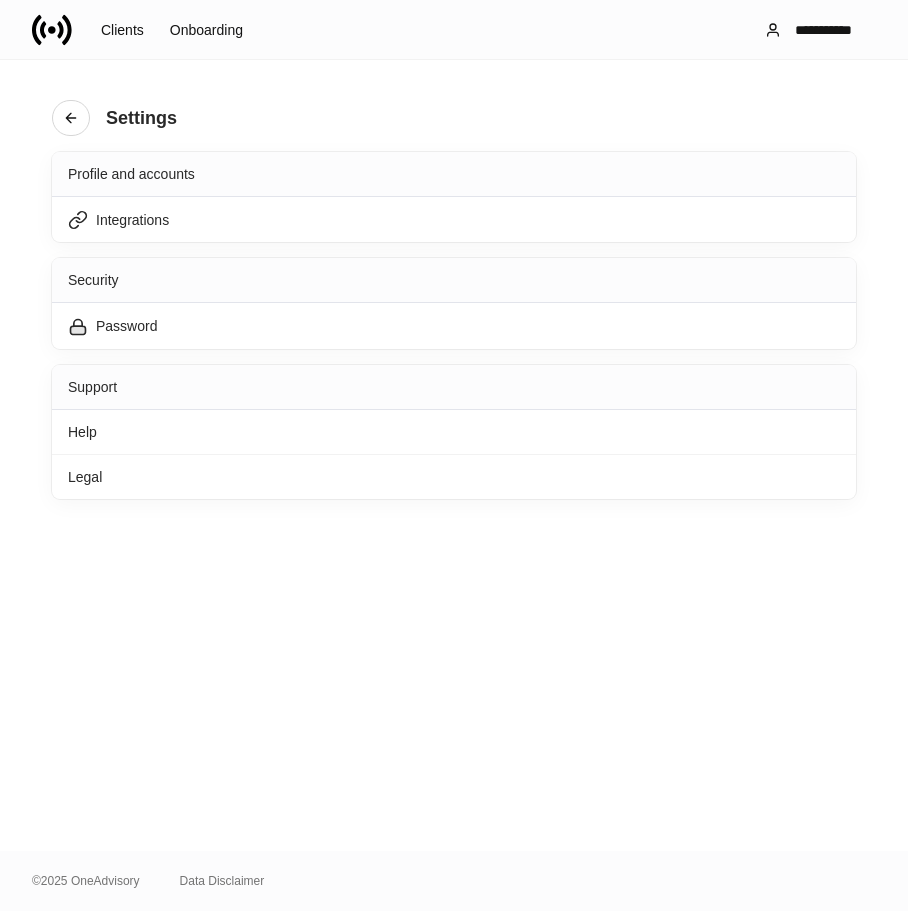 click on "Settings Profile and accounts Integrations Security Password Support Help Legal" at bounding box center [454, 455] 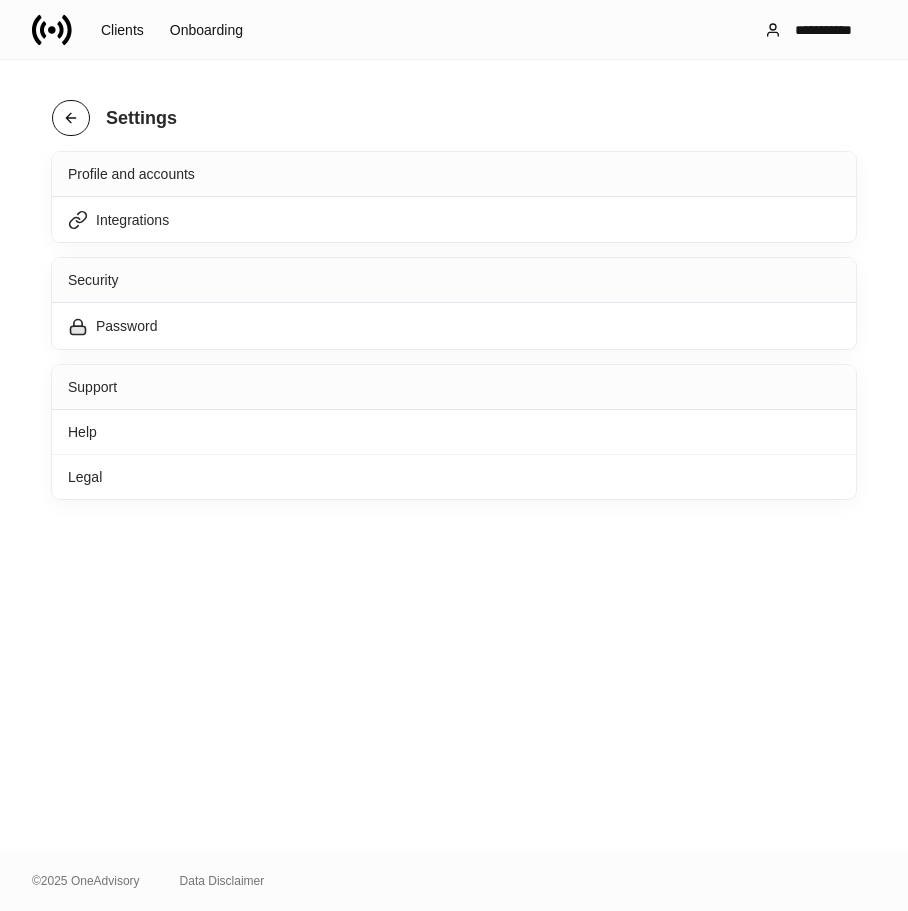 click 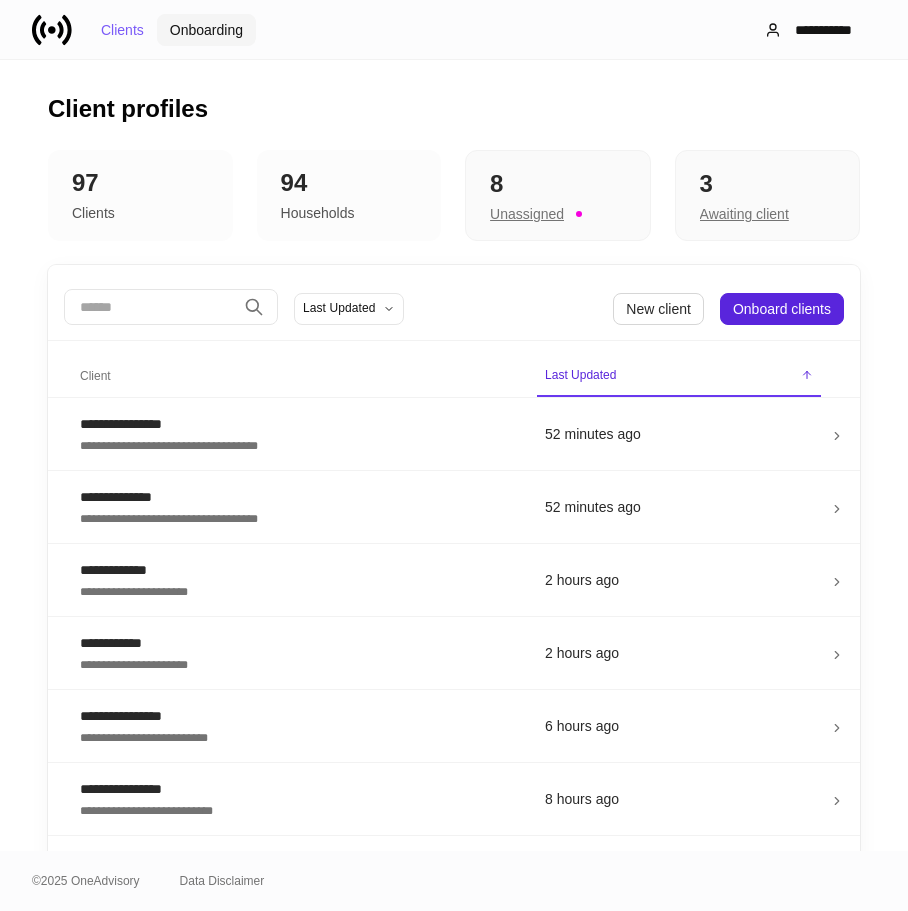 click on "Onboarding" at bounding box center (206, 30) 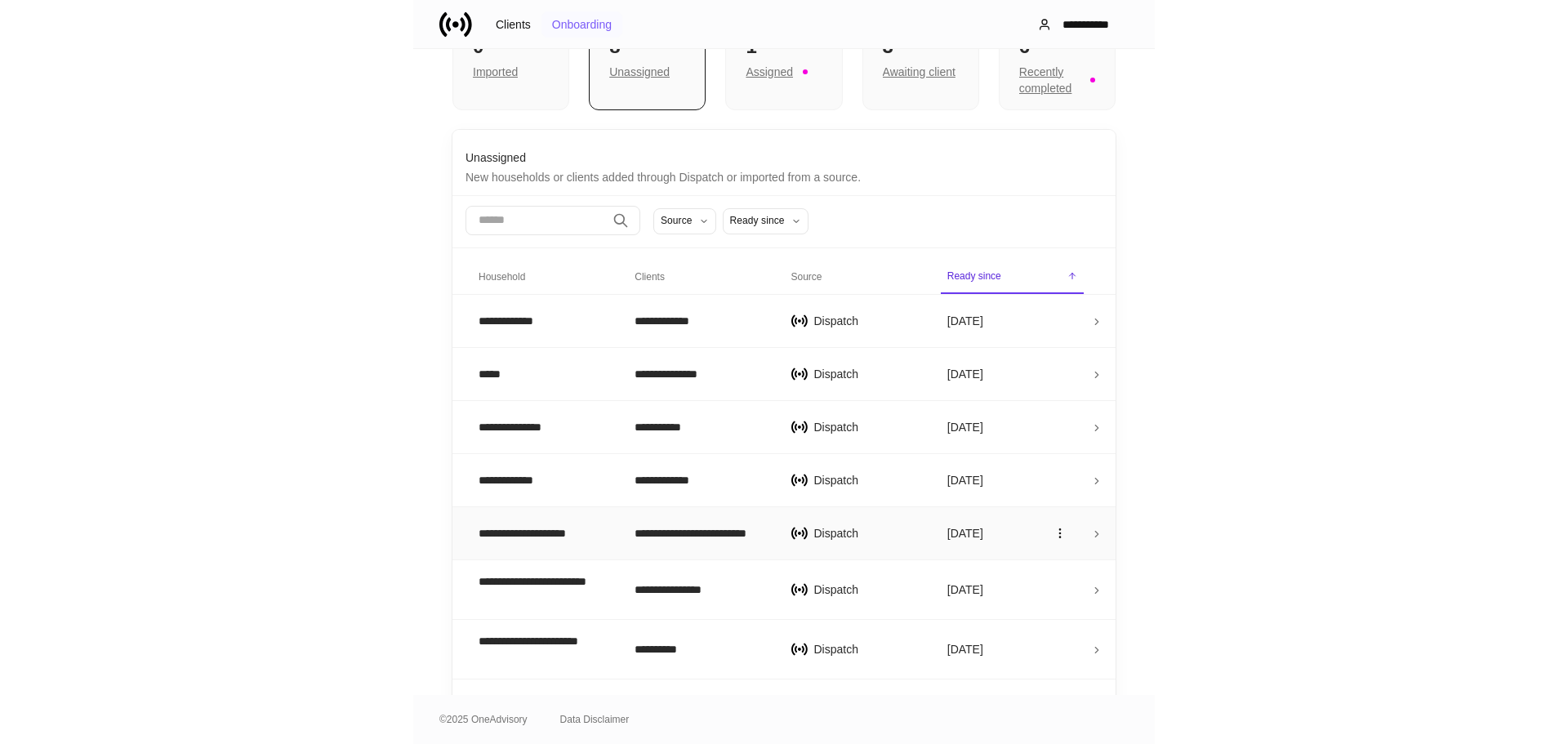 scroll, scrollTop: 142, scrollLeft: 0, axis: vertical 